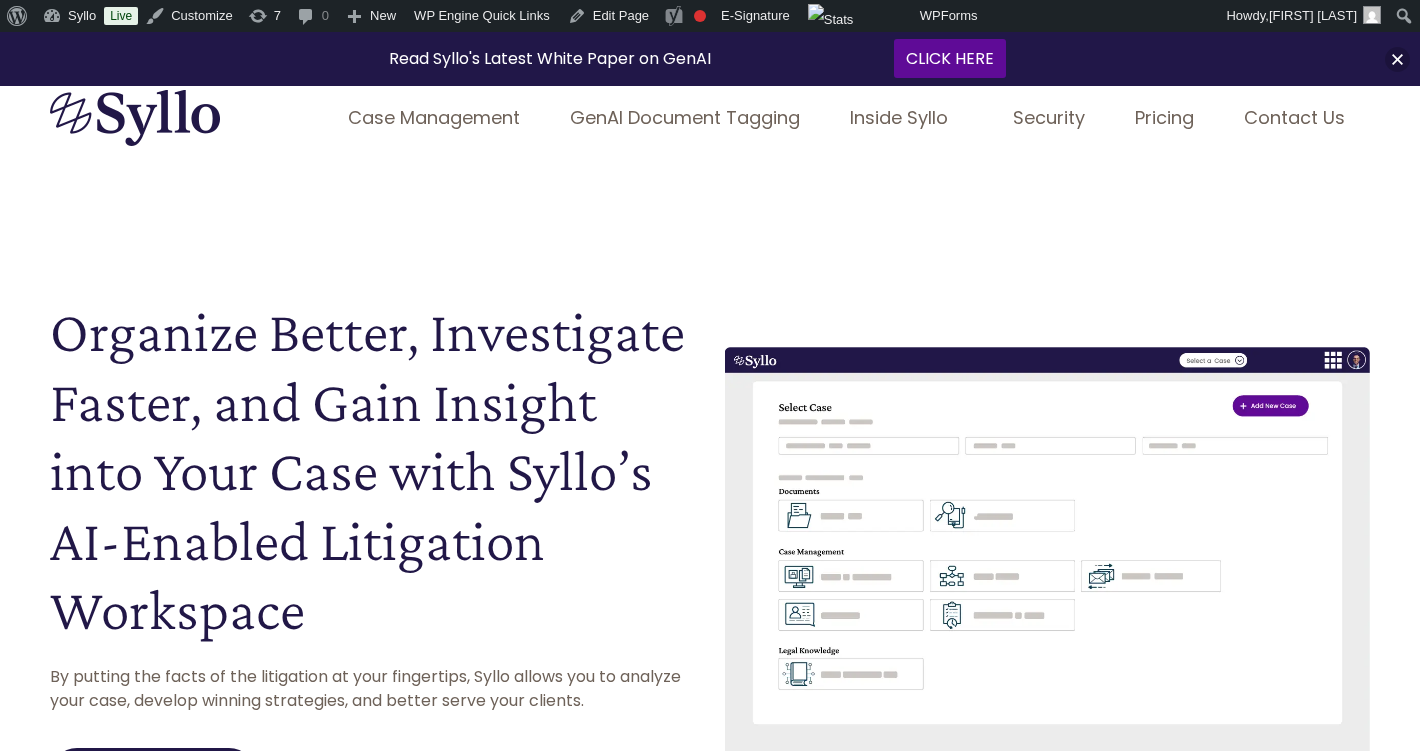 scroll, scrollTop: 0, scrollLeft: 0, axis: both 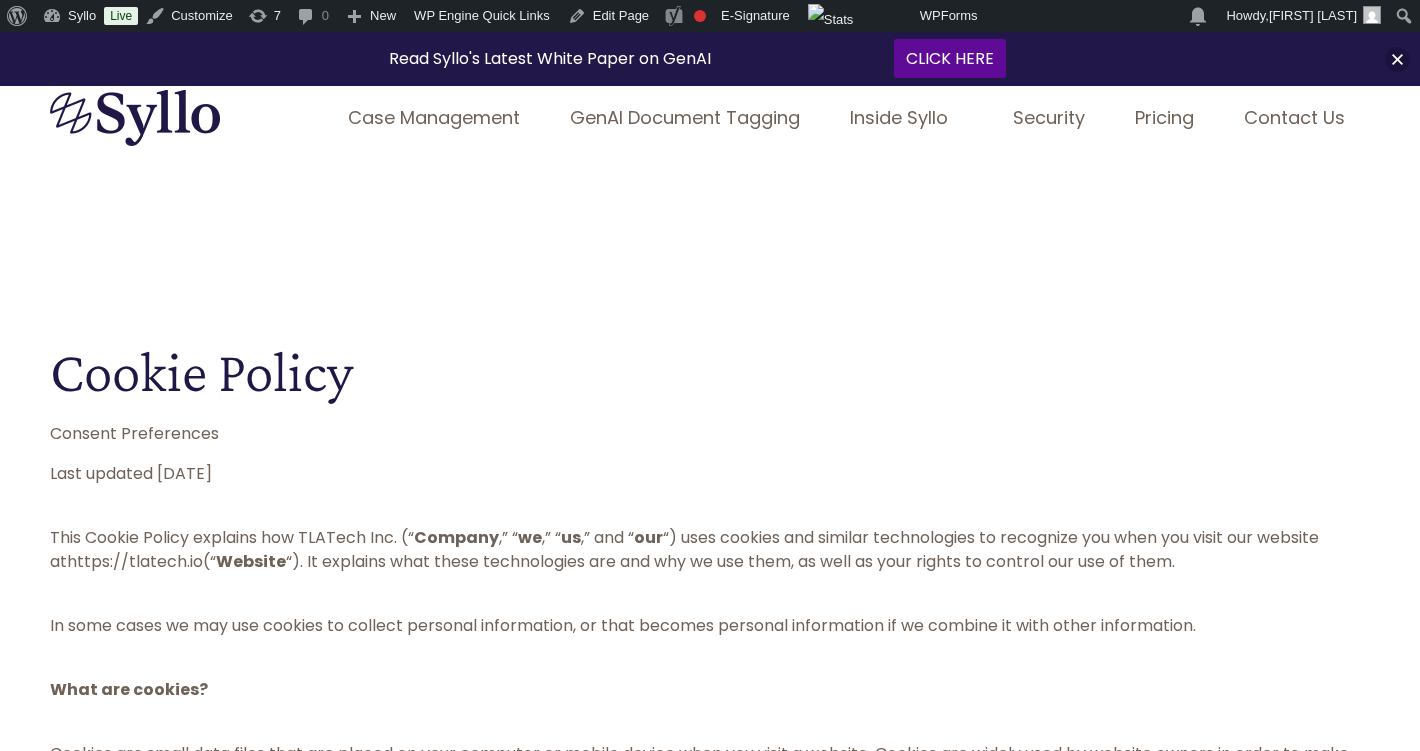 click at bounding box center [135, 118] 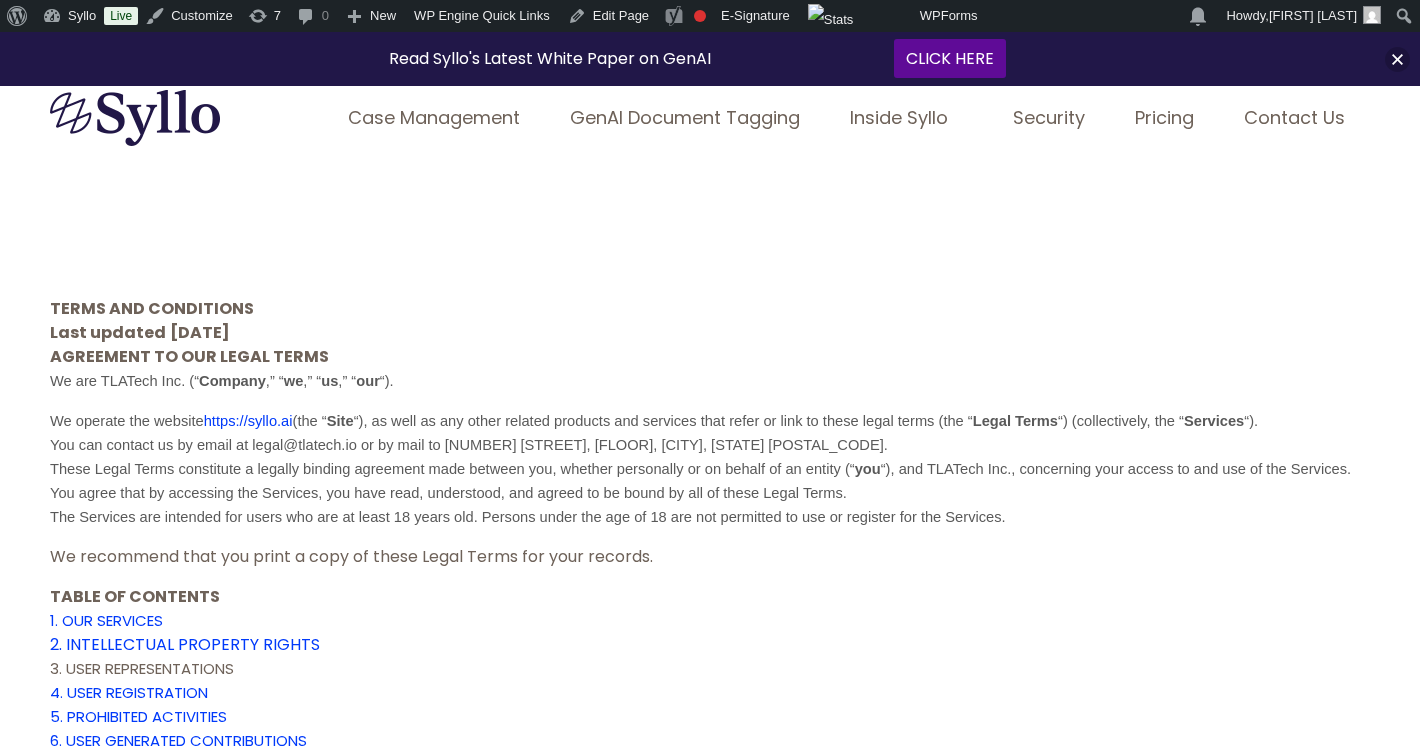 scroll, scrollTop: 0, scrollLeft: 0, axis: both 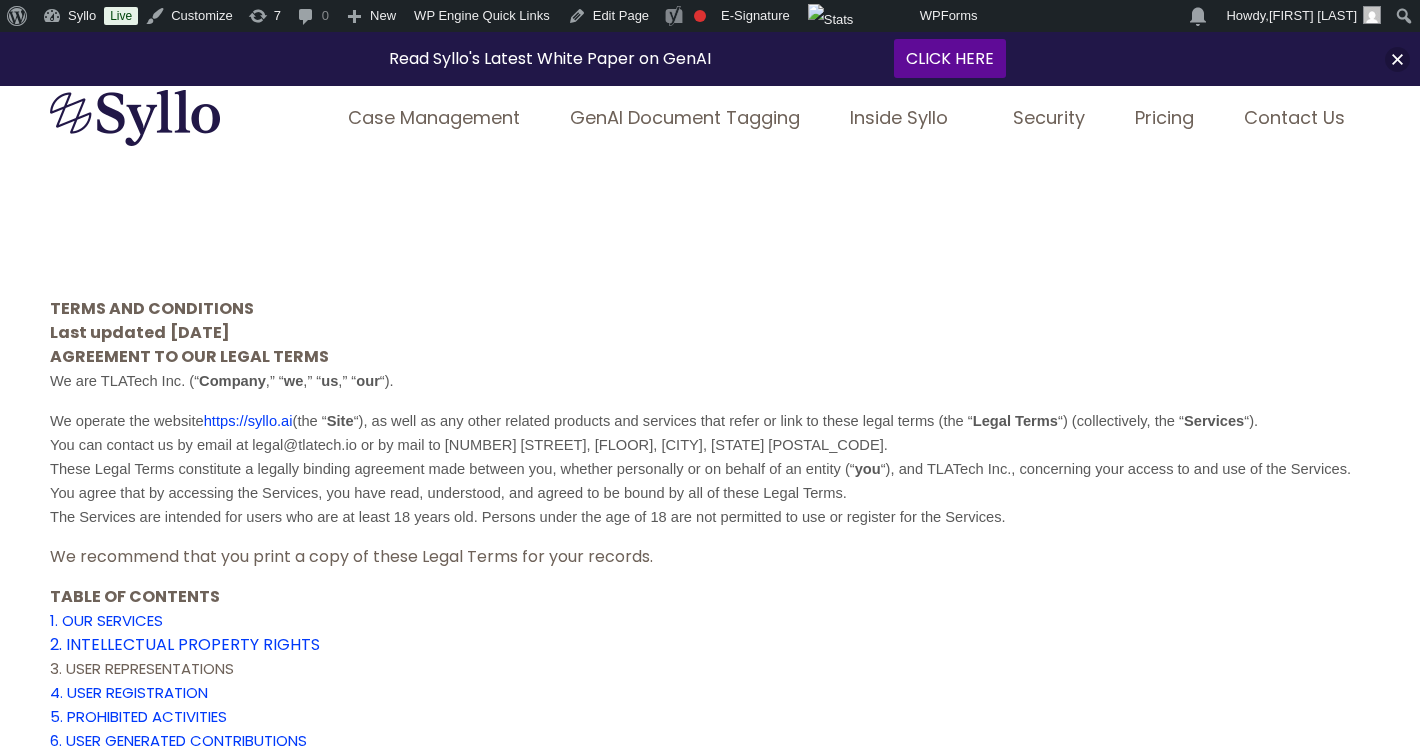 click on "TERMS AND CONDITIONS
Last updated   April 14, 2023
AGREEMENT TO OUR LEGAL TERMS
We are TLATech Inc. (“ Company ,” “ we ,” “ us ,” “ our “) .
We operate the website  https://syllo.ai  (the “ Site “), as well as any other related products and services that refer or link to these legal terms (the “ Legal Terms “) (collectively, the “ Services “).
You can contact us by email at legal@tlatech.io or by mail to 845 Third Avenue, 6th Floor, New York, NY 10022.
These Legal Terms constitute a legally binding agreement made between you, whether personally or on behalf of an entity (“ you “), and TLATech Inc., concerning your access to and use of the Services. You agree that by accessing the Services, you have read, understood, and agreed to be bound by all of these Legal Terms.
We recommend that you print a copy of these Legal Terms for your records.
TABLE OF CONTENTS
1. OUR SERVICES" at bounding box center (710, 4149) 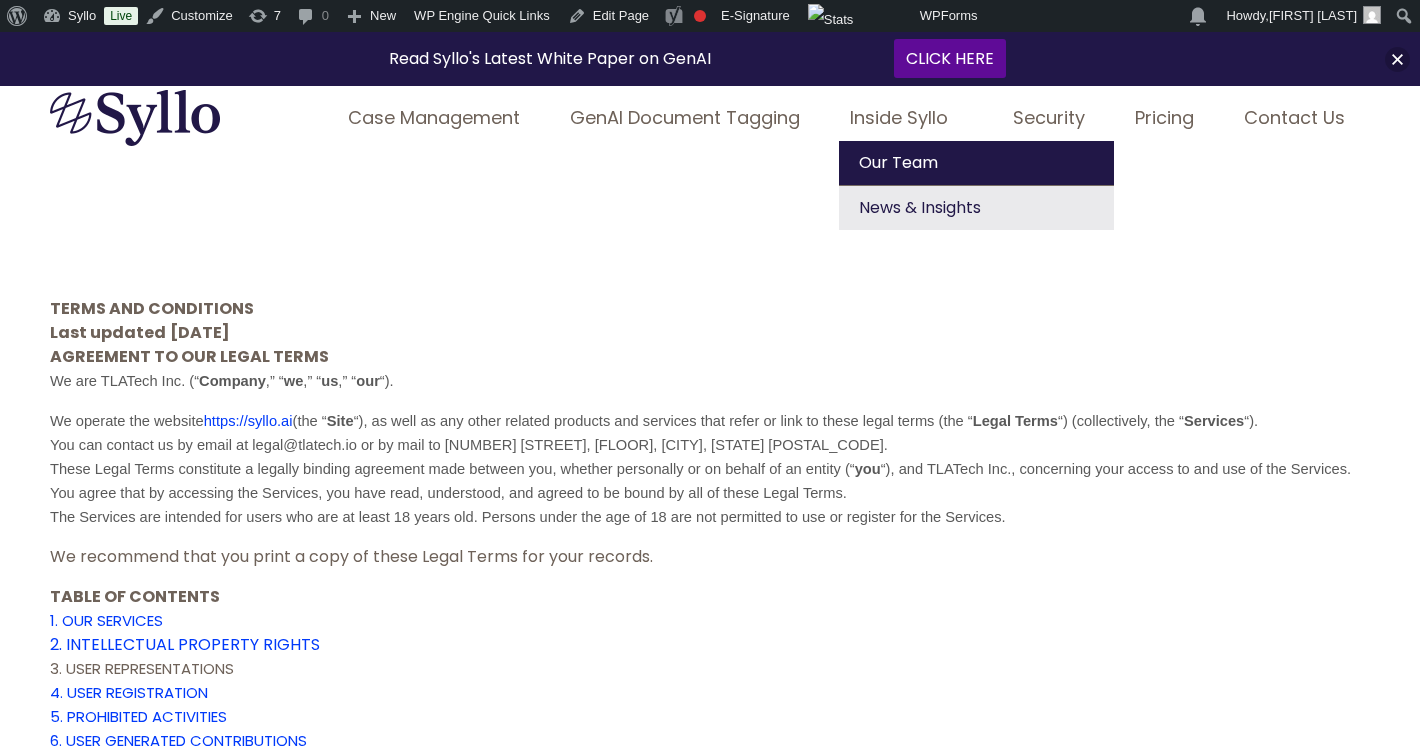click on "Our Team" at bounding box center [976, 163] 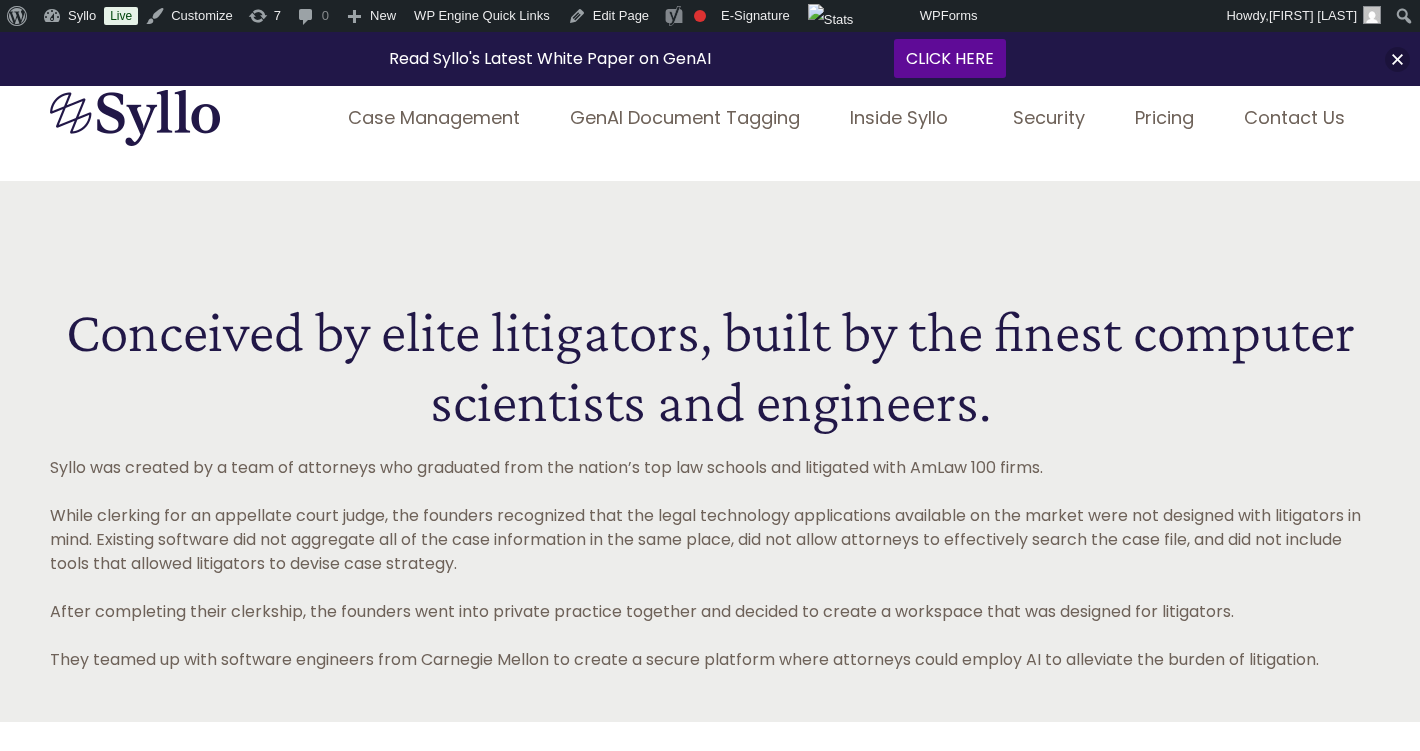 scroll, scrollTop: 0, scrollLeft: 0, axis: both 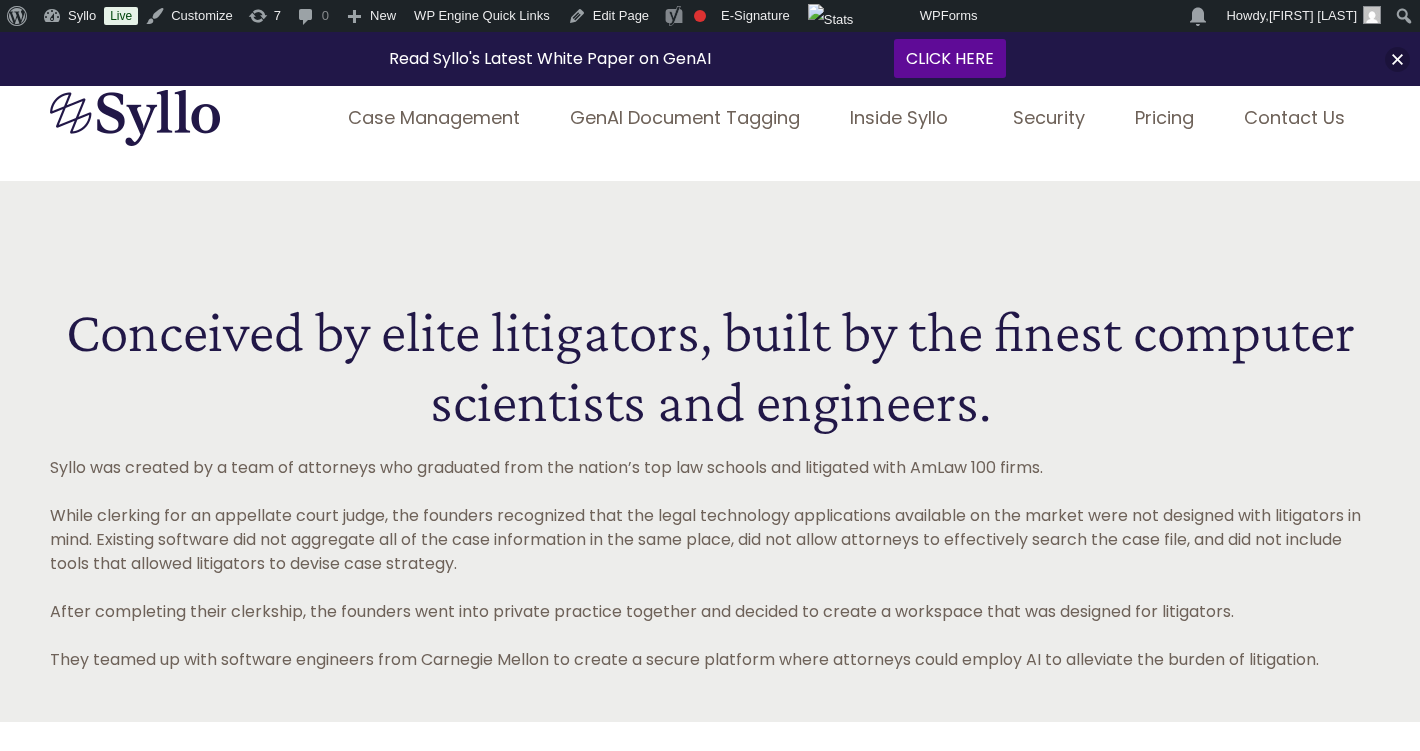 click on "Pricing" at bounding box center (1164, 117) 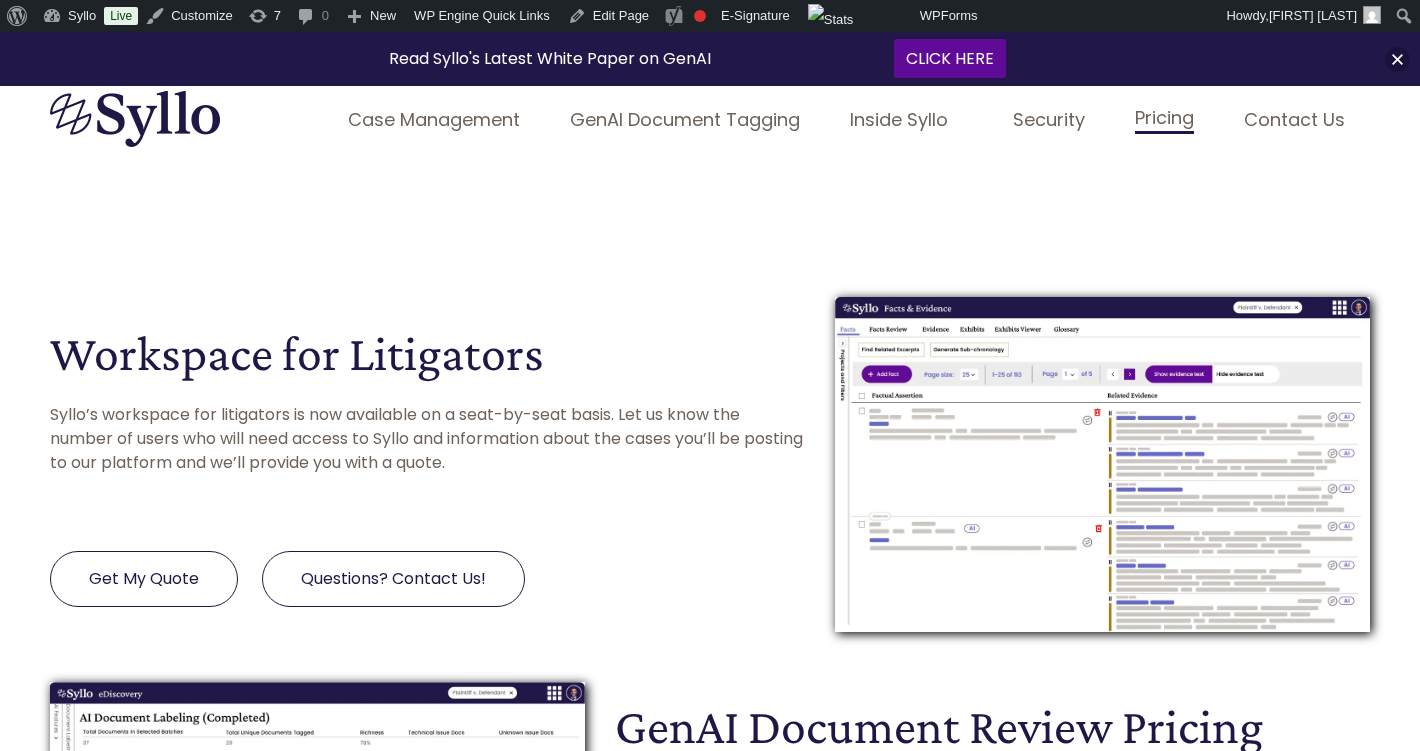 scroll, scrollTop: 0, scrollLeft: 0, axis: both 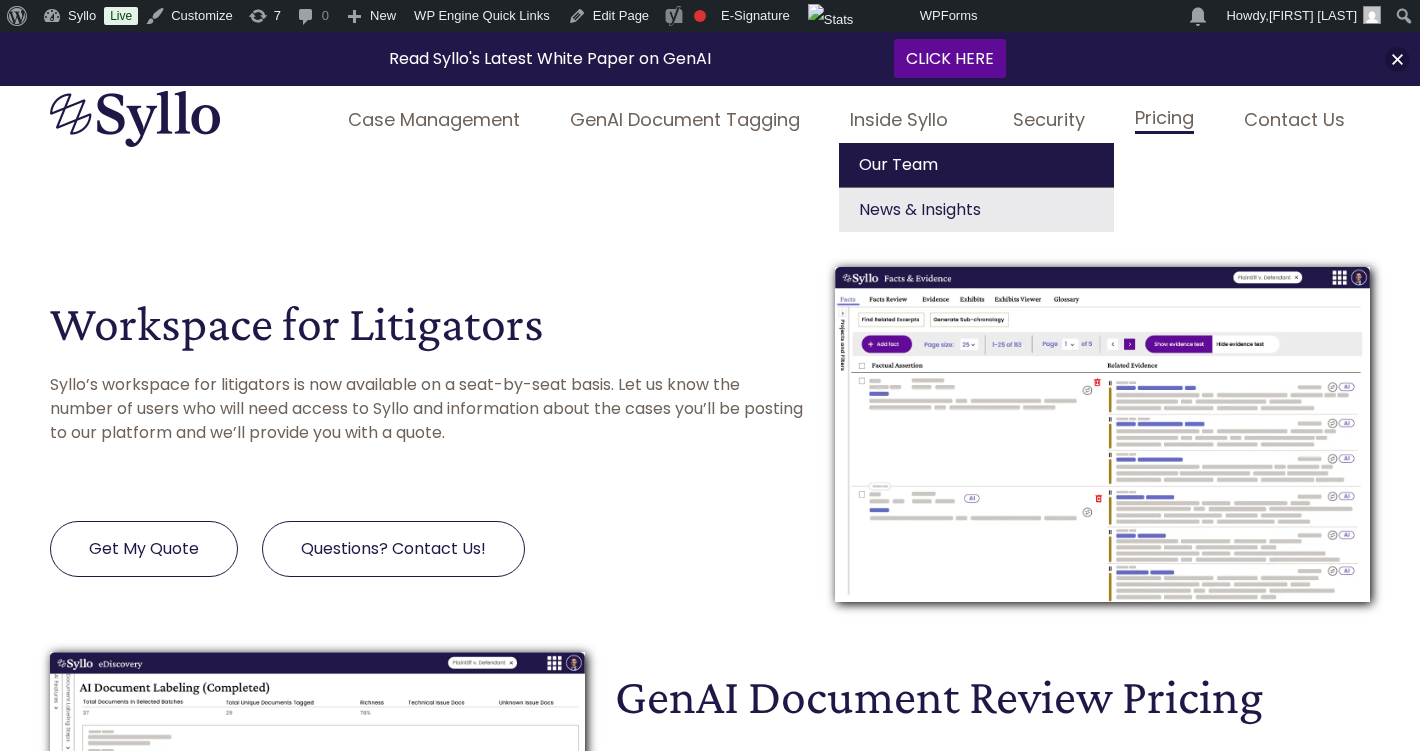 click on "Our Team" at bounding box center [976, 165] 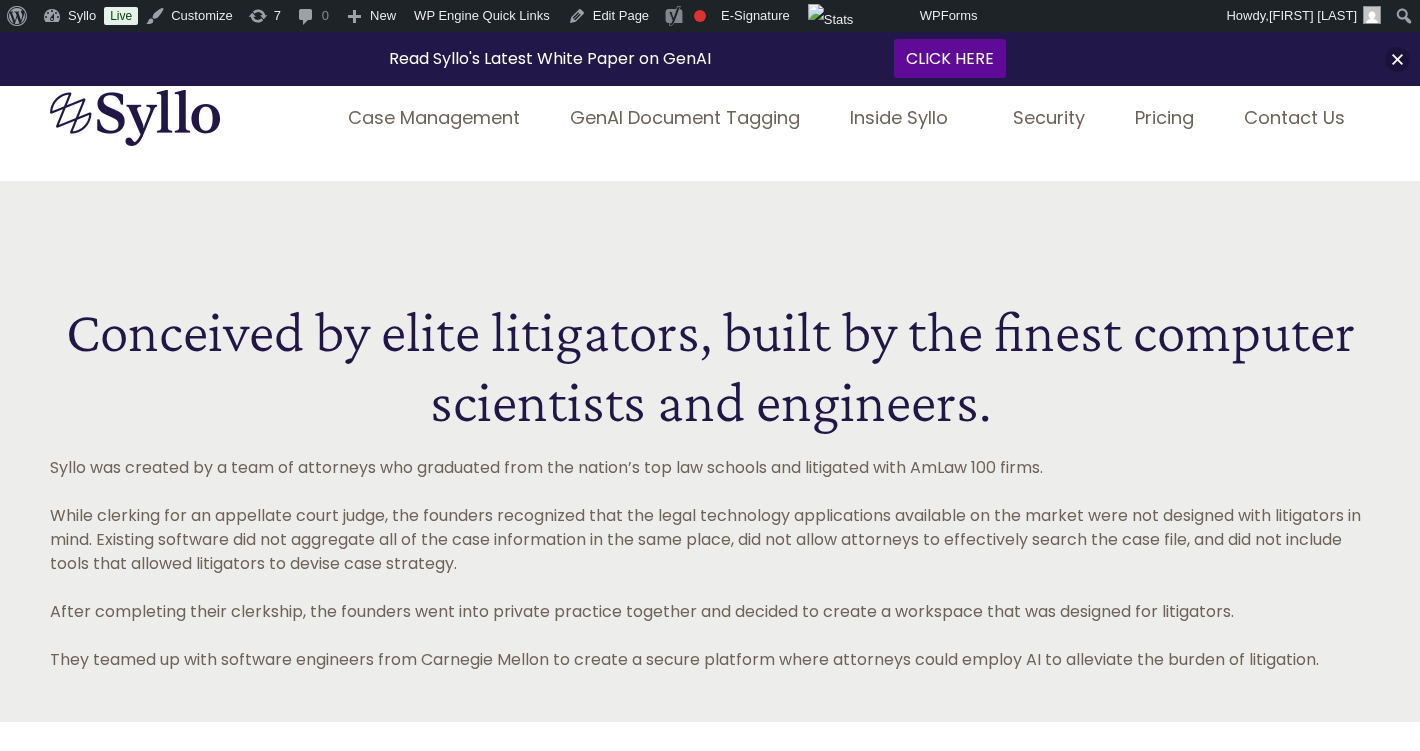 scroll, scrollTop: 0, scrollLeft: 0, axis: both 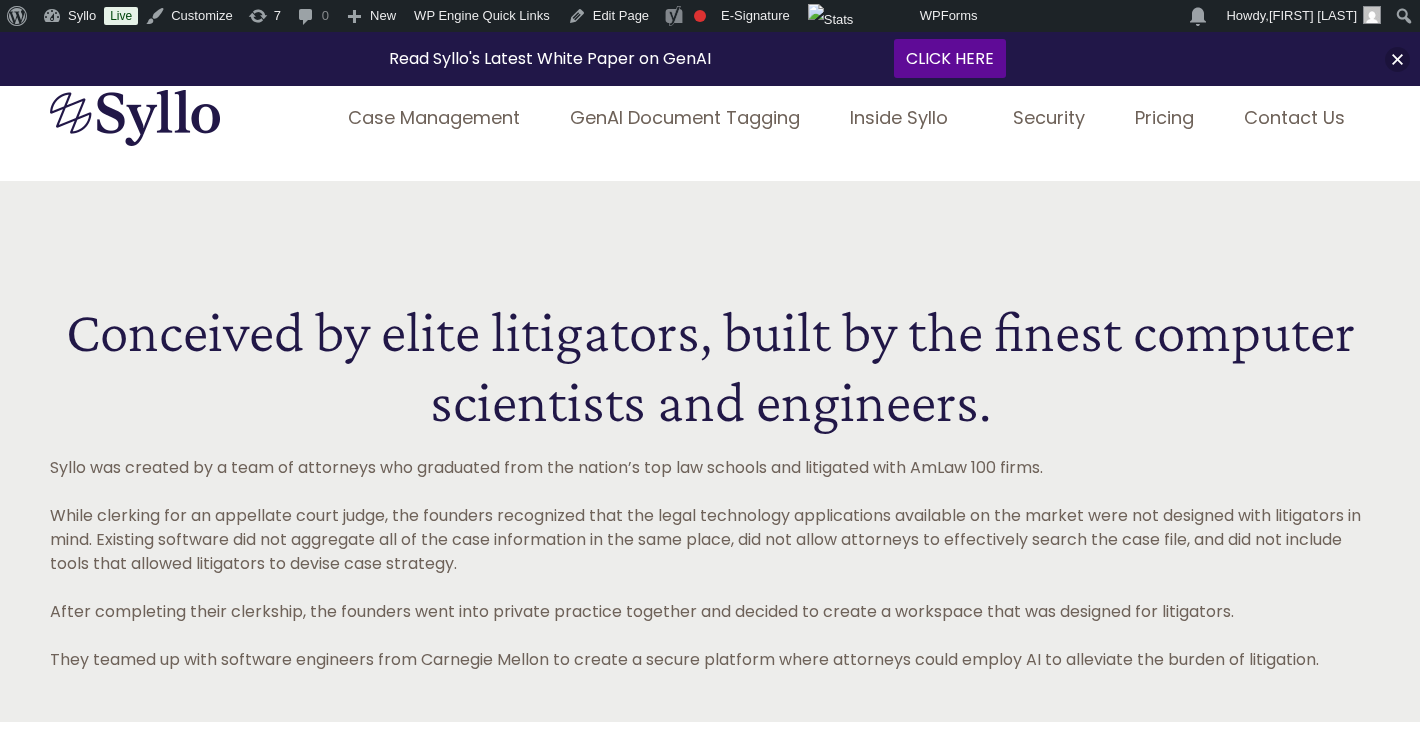 click on "Security" at bounding box center (1049, 117) 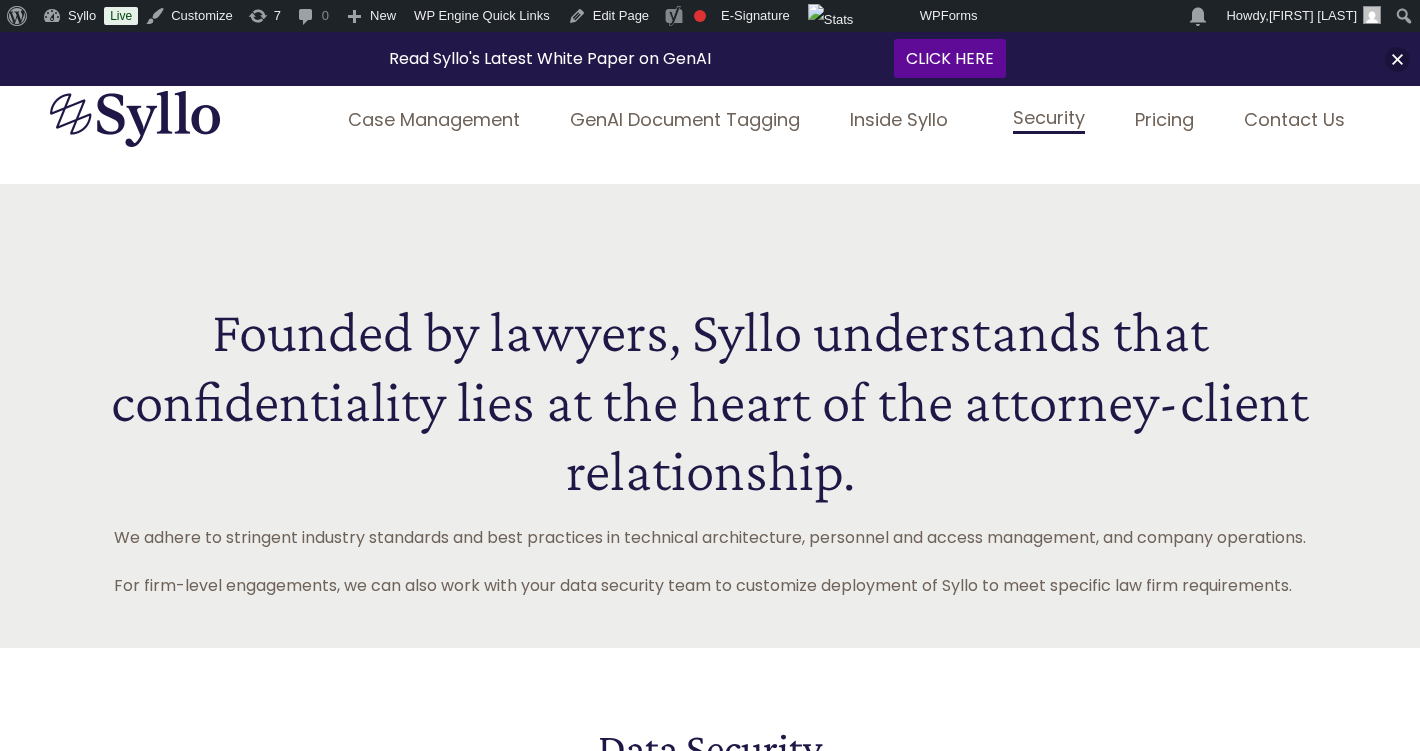 scroll, scrollTop: 0, scrollLeft: 0, axis: both 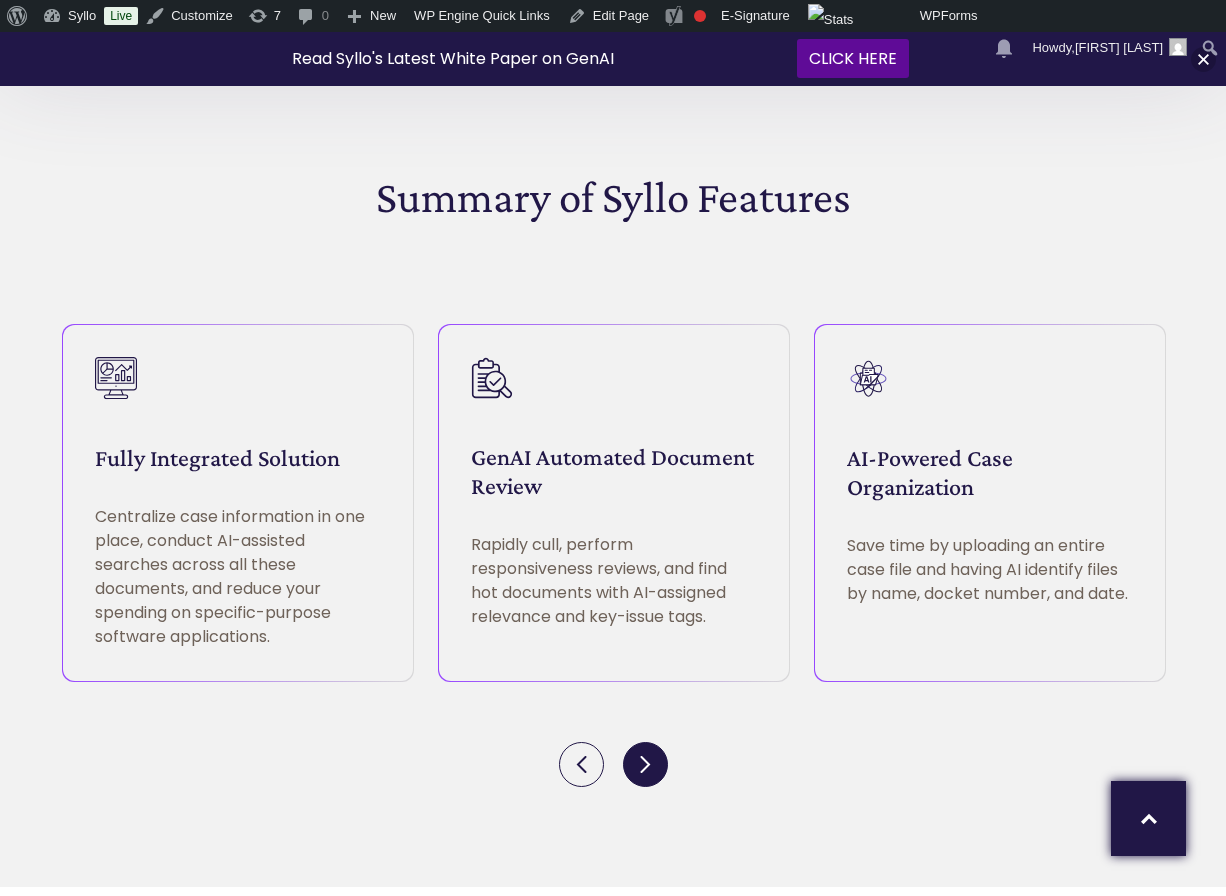 click at bounding box center [645, 764] 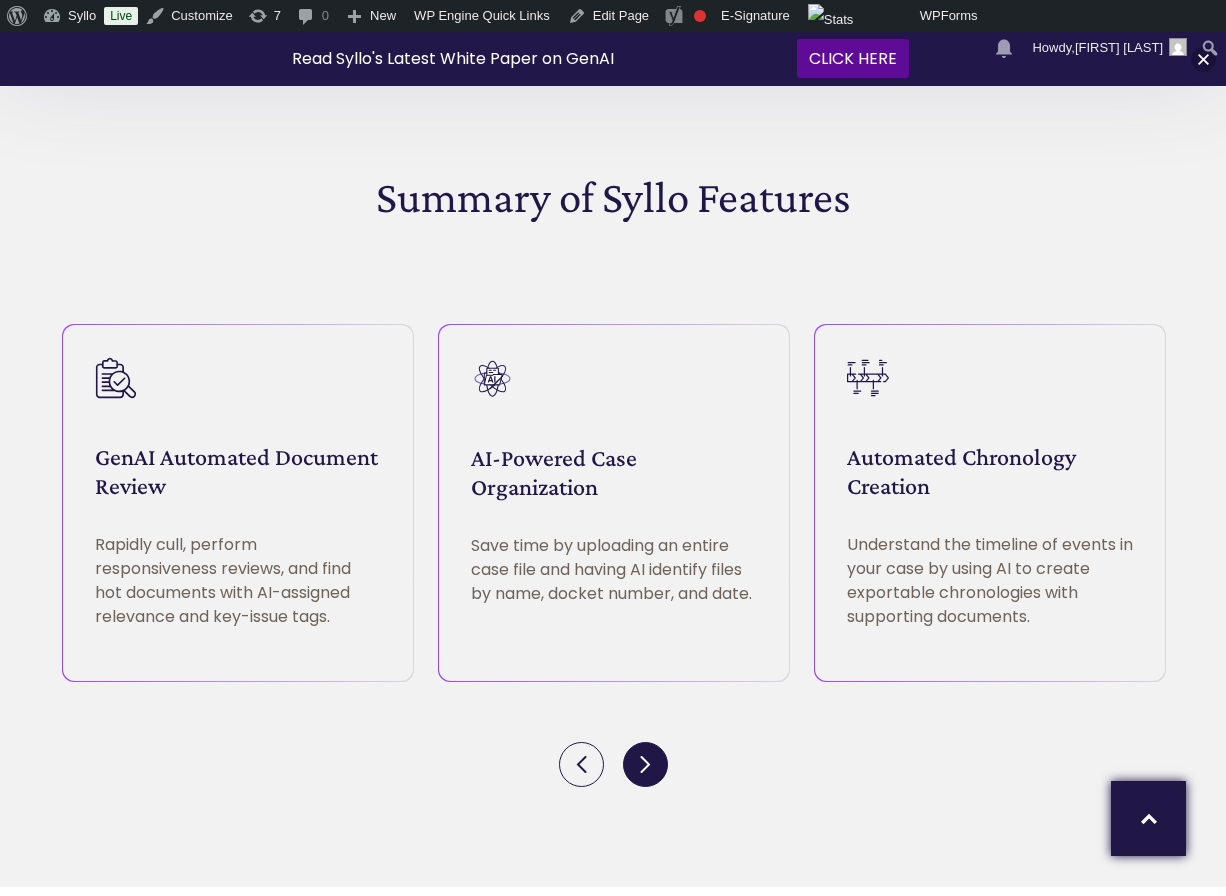 click at bounding box center (645, 764) 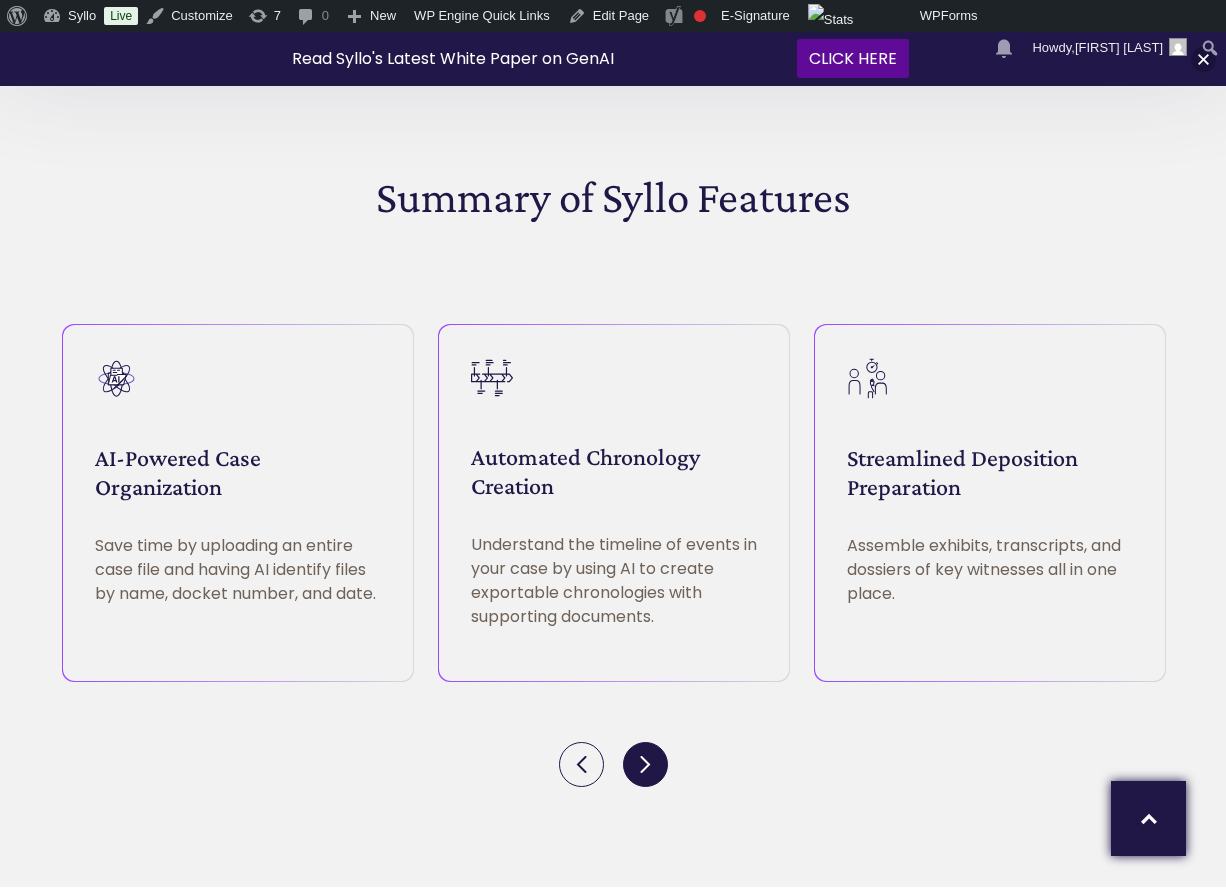 click at bounding box center (645, 764) 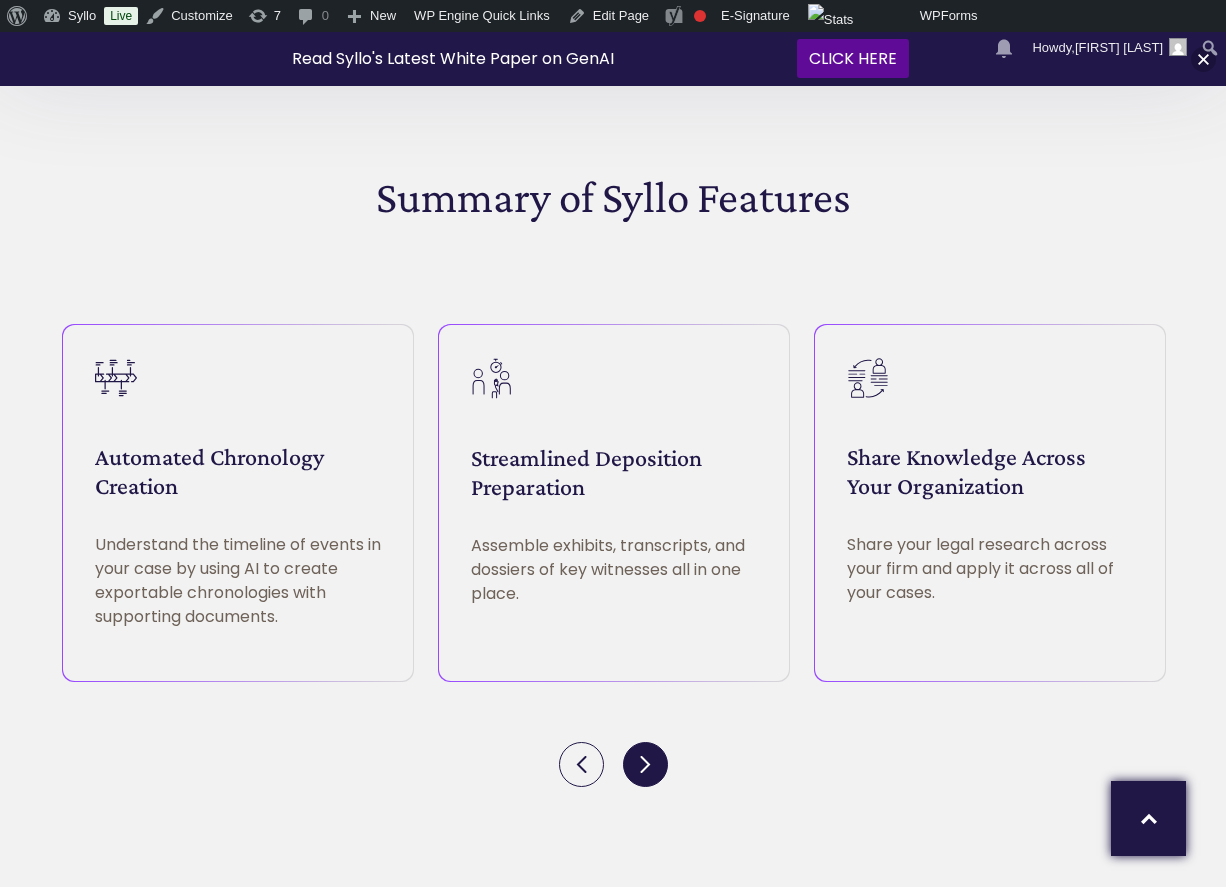 click at bounding box center (645, 764) 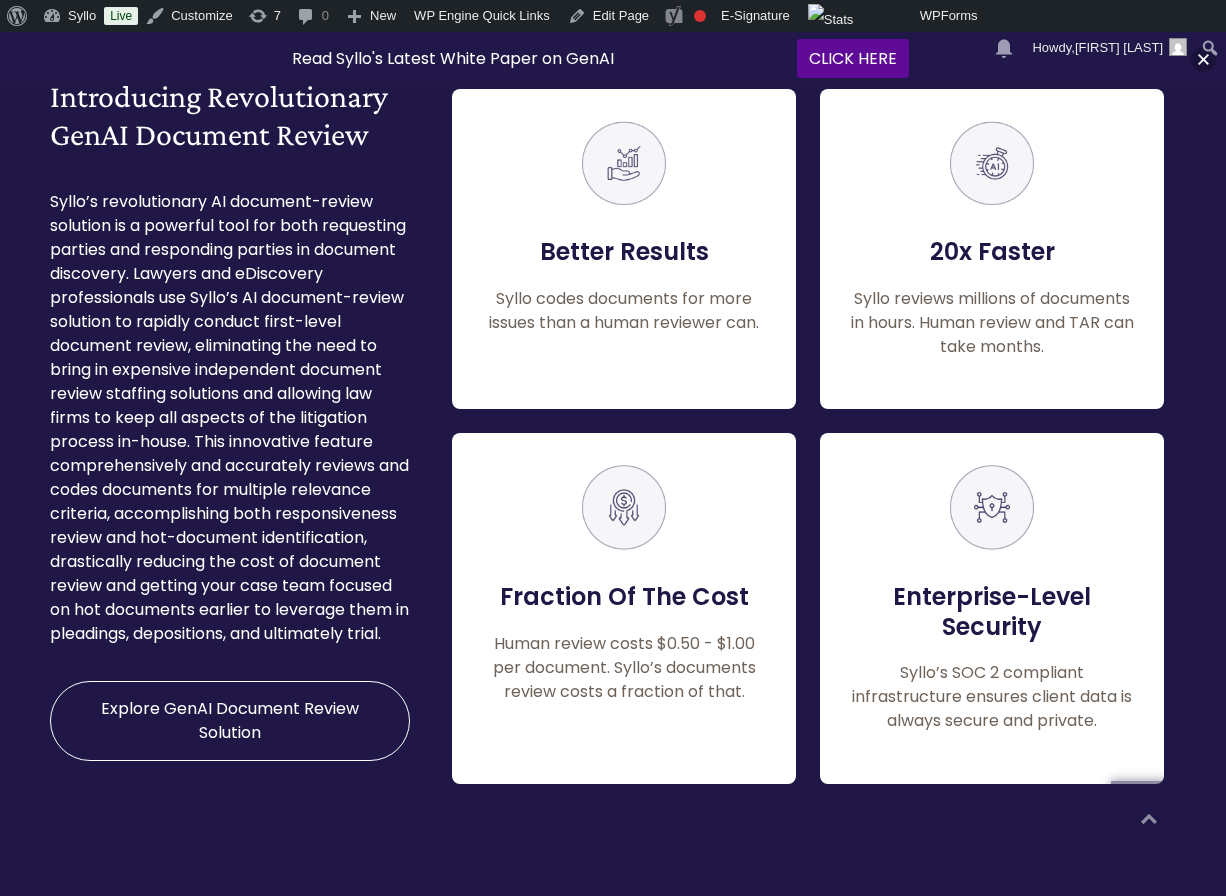 scroll, scrollTop: 2231, scrollLeft: 0, axis: vertical 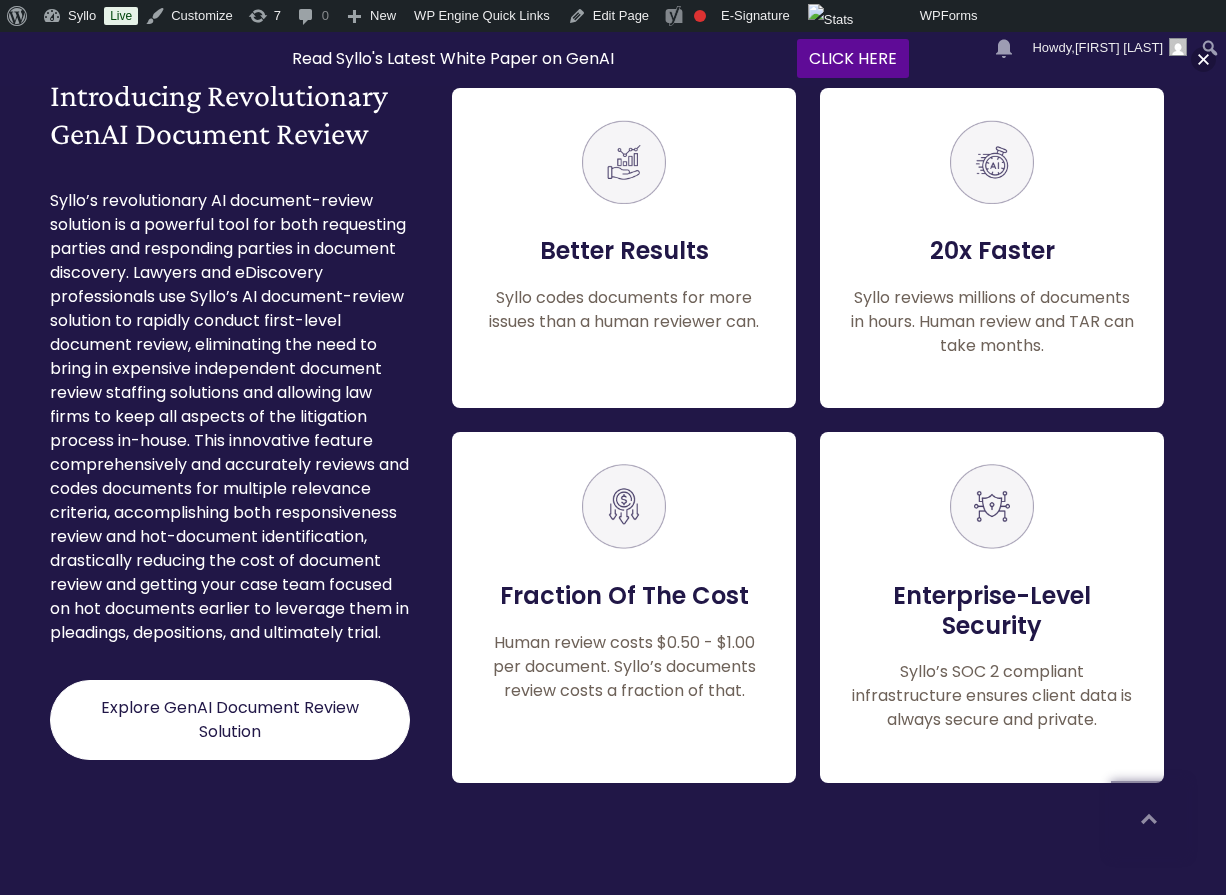 click on "Explore GenAI Document Review Solution" at bounding box center [230, 720] 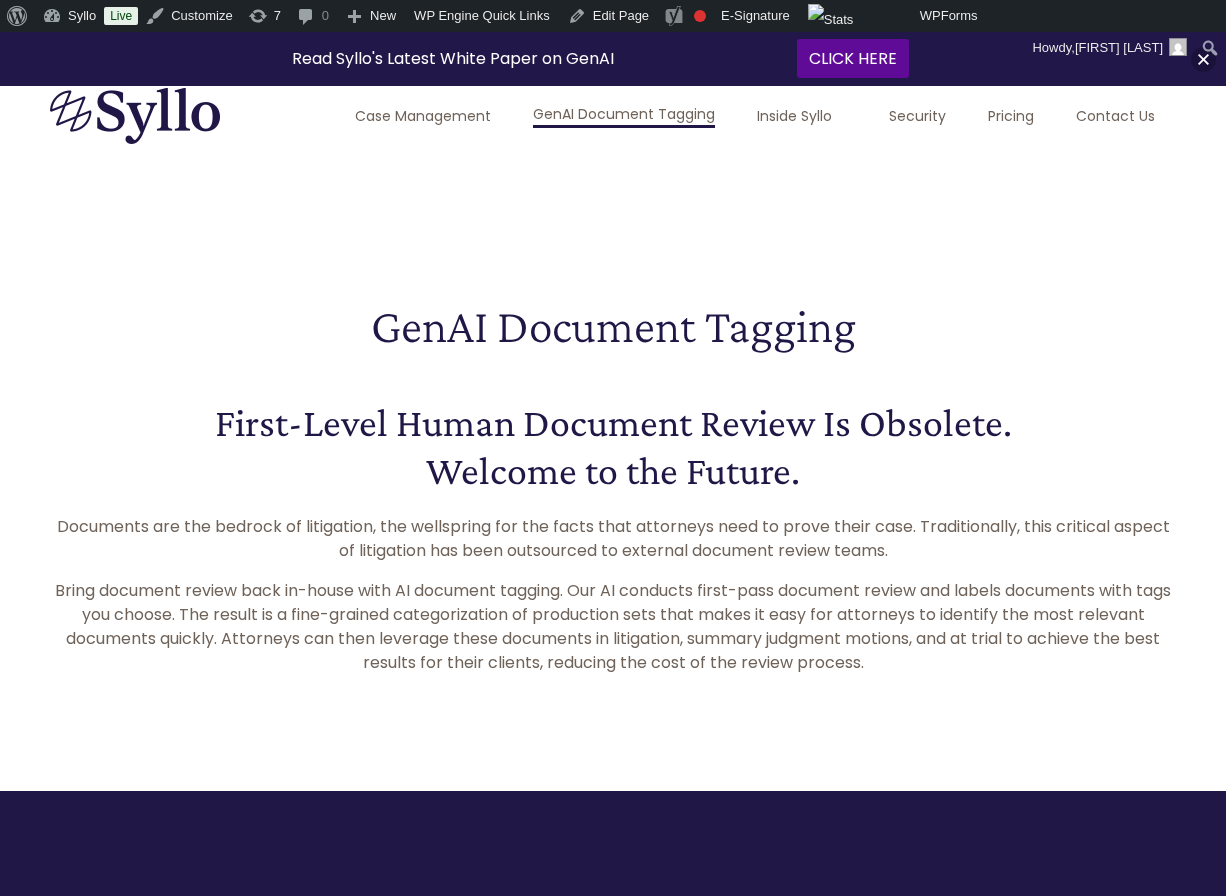 scroll, scrollTop: 0, scrollLeft: 0, axis: both 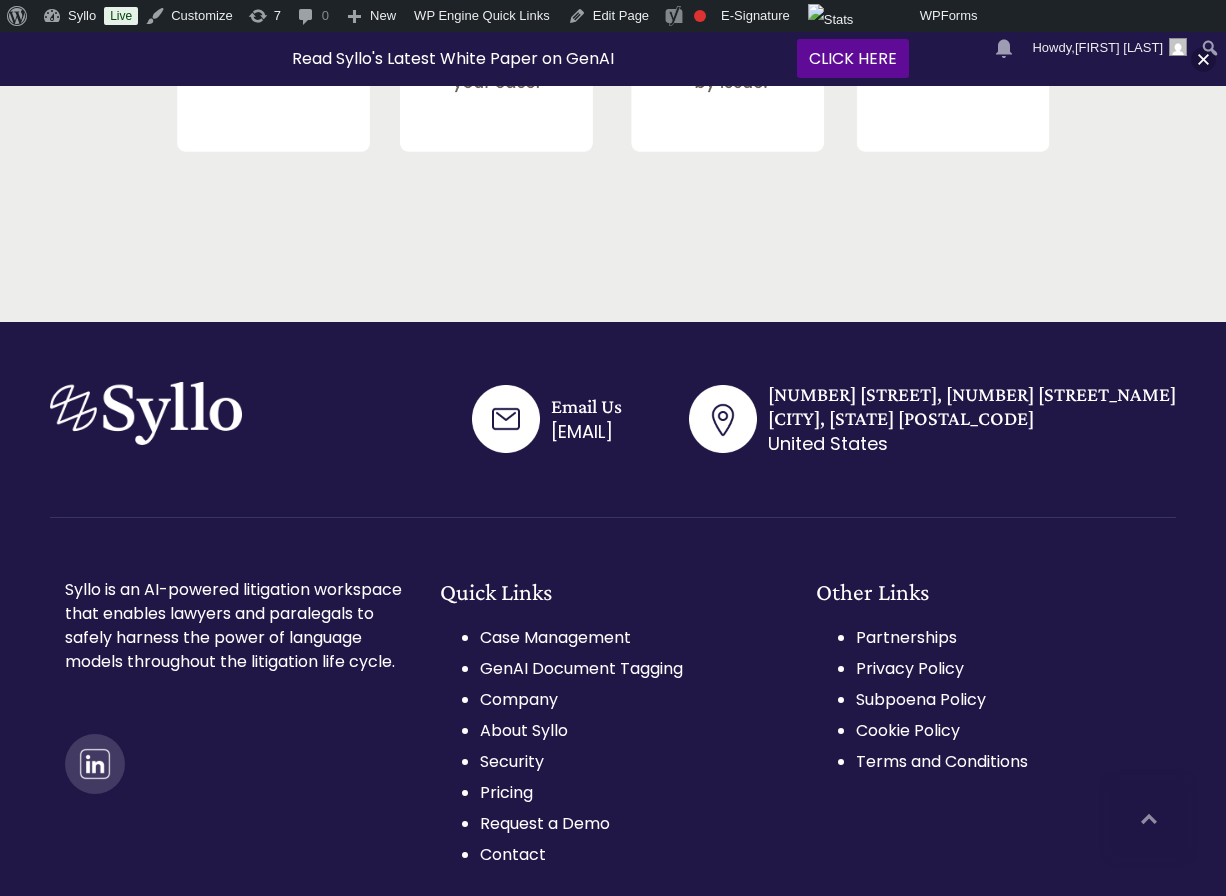 click on "Document Review in 4 Easy Steps" at bounding box center (613, -94) 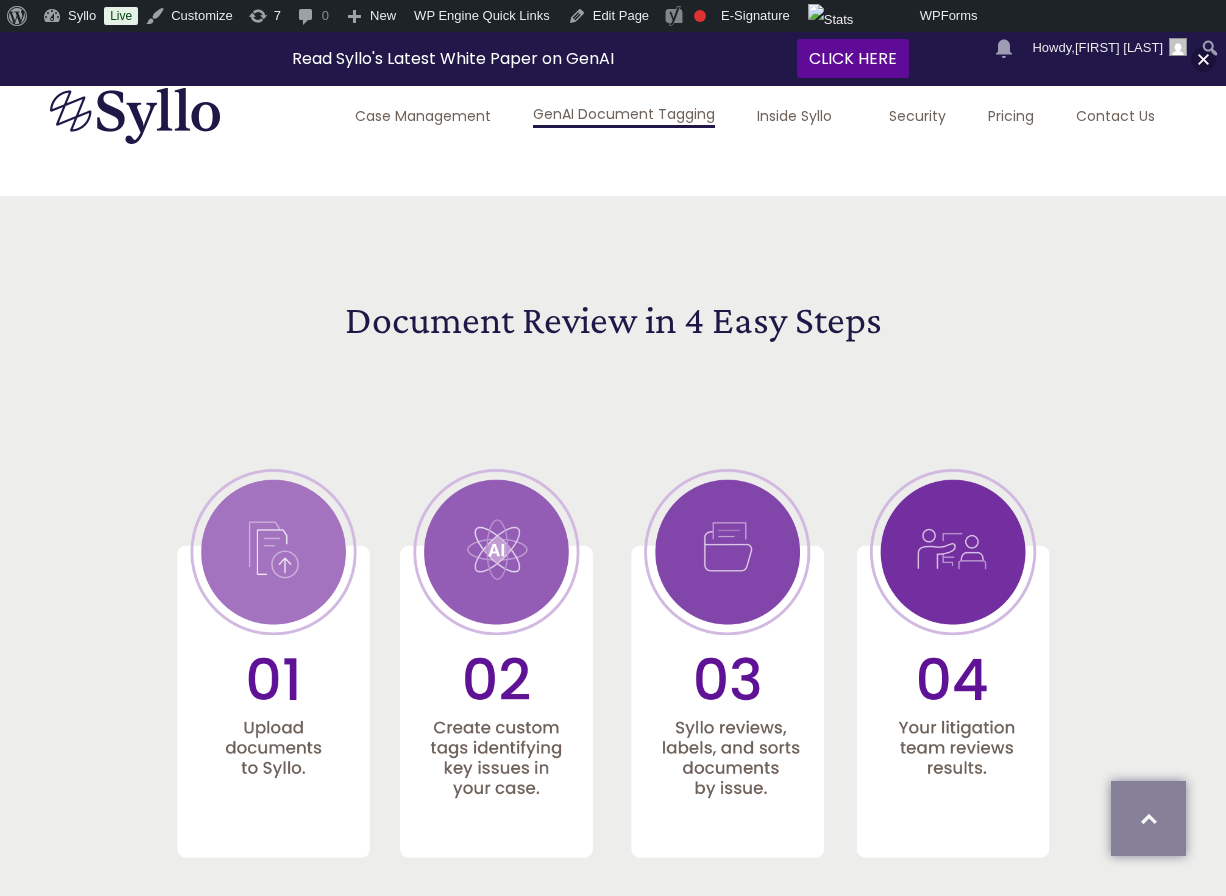 scroll, scrollTop: 1904, scrollLeft: 0, axis: vertical 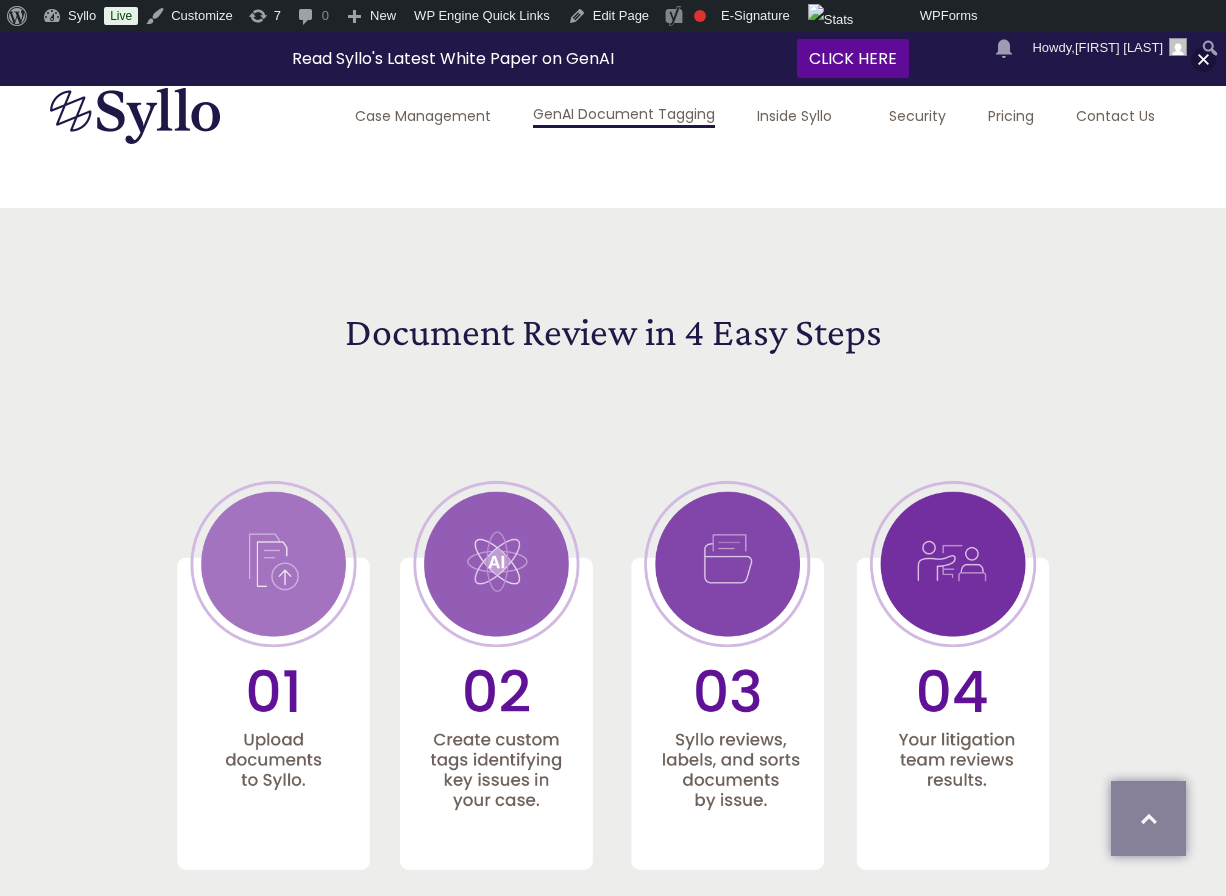 click on "Case Management" at bounding box center [423, 116] 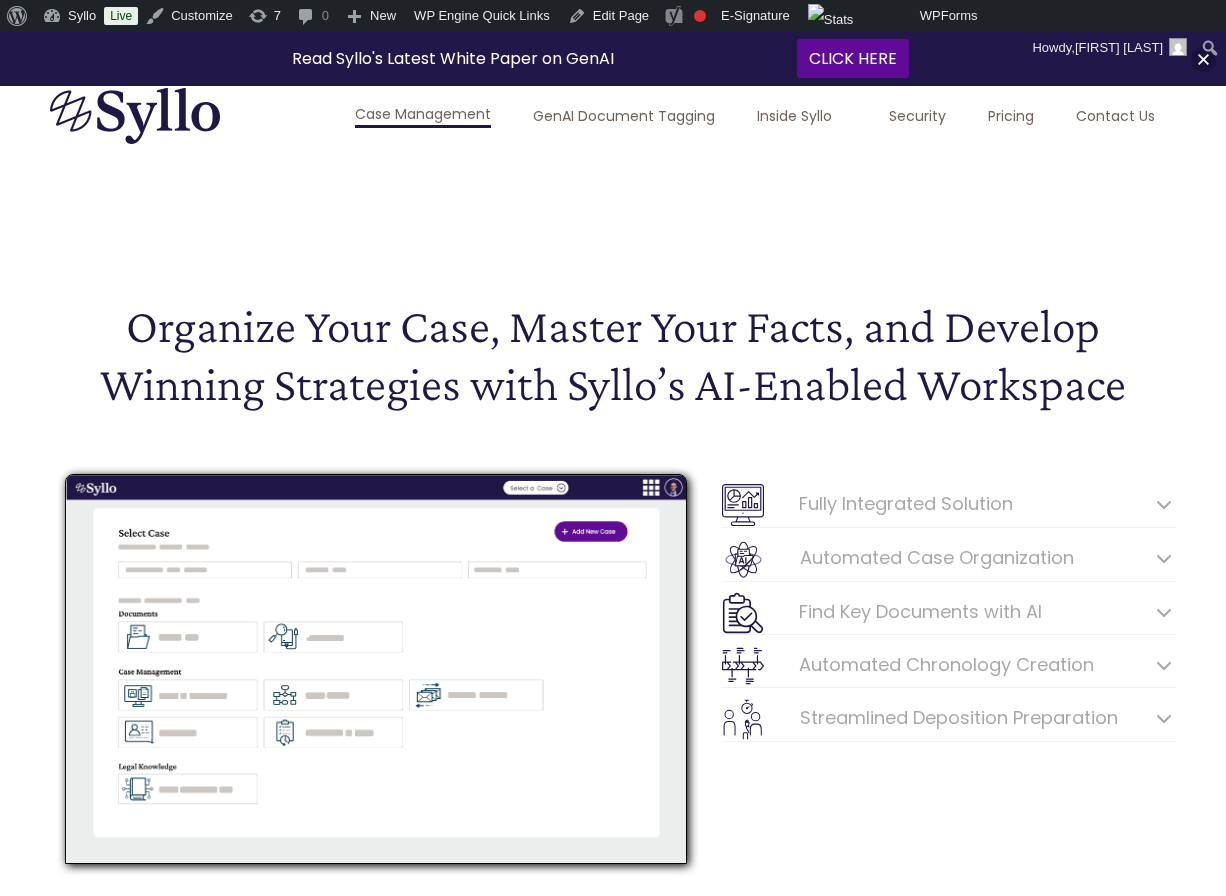 scroll, scrollTop: 0, scrollLeft: 0, axis: both 